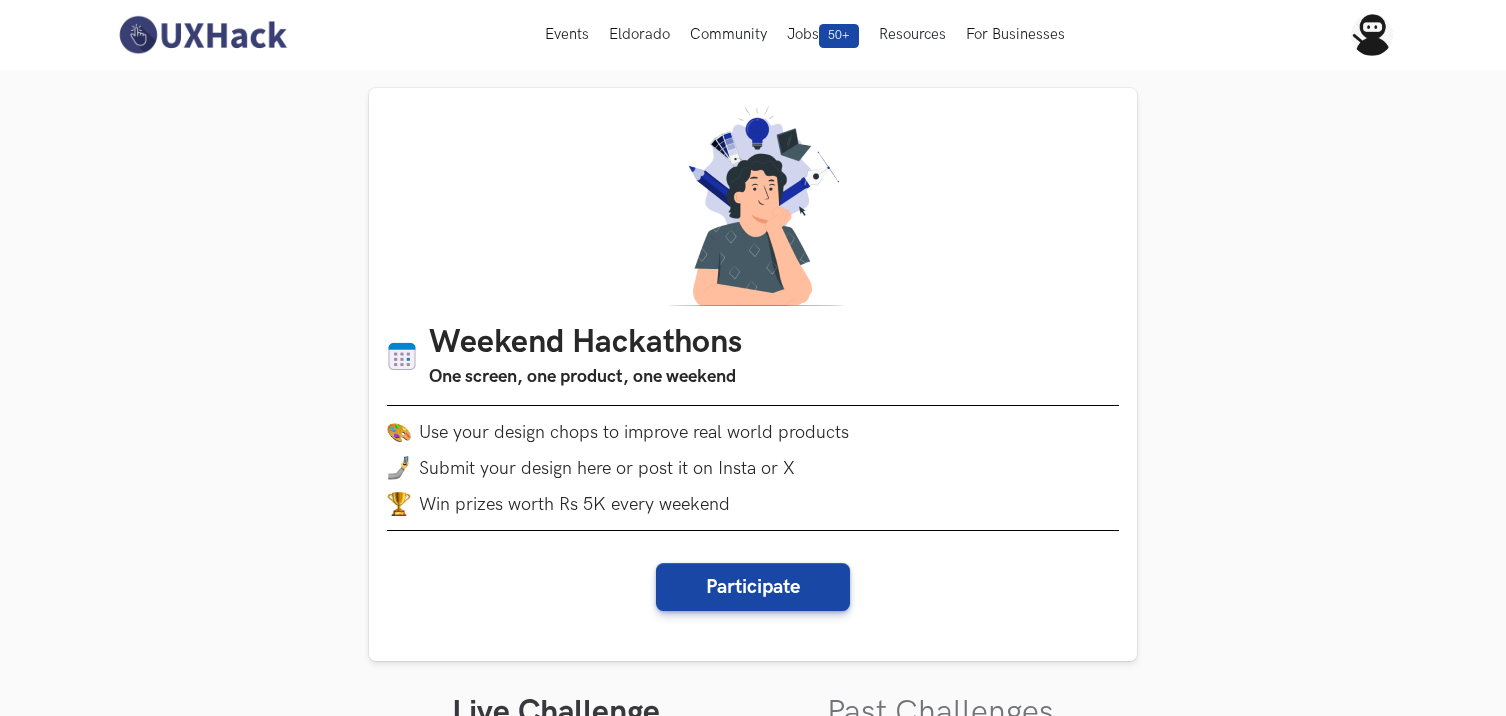 scroll, scrollTop: 0, scrollLeft: 0, axis: both 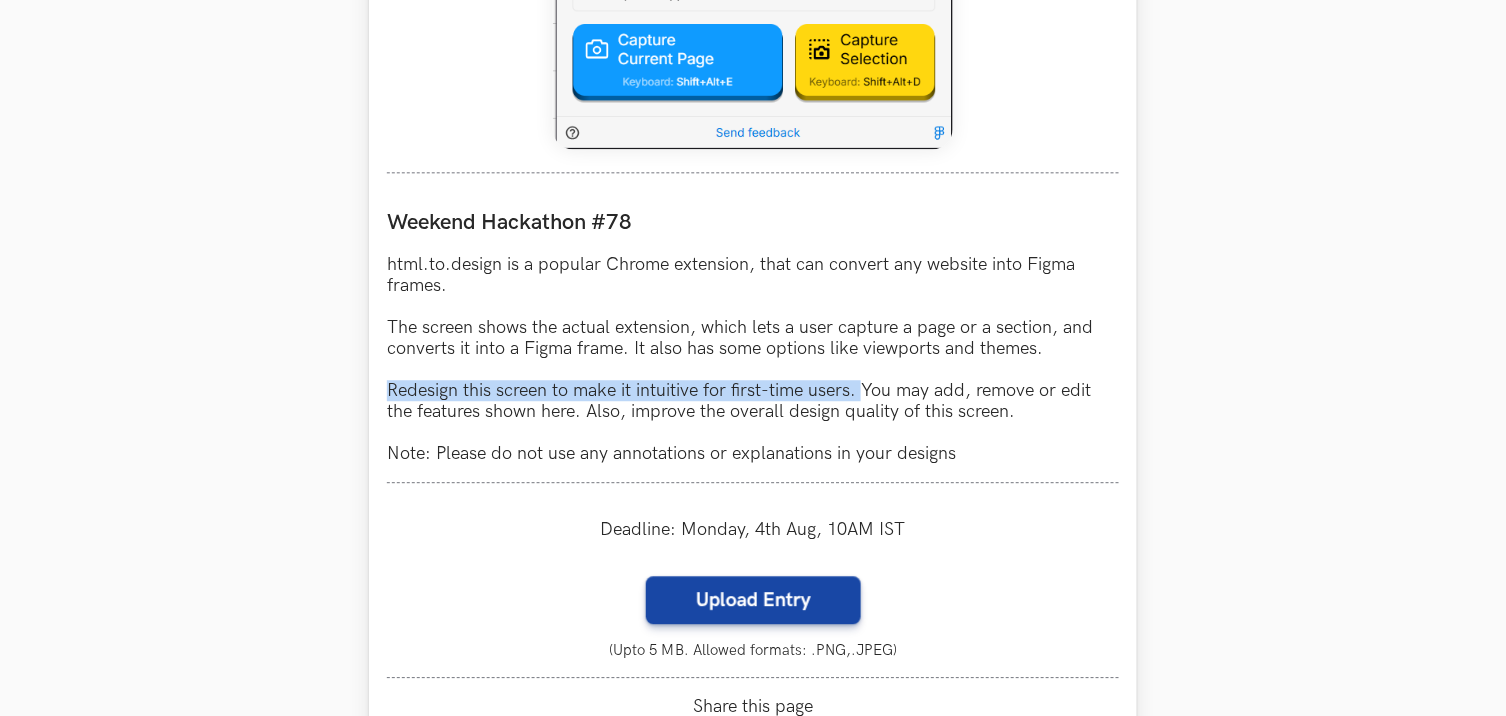 drag, startPoint x: 387, startPoint y: 397, endPoint x: 860, endPoint y: 403, distance: 473.03806 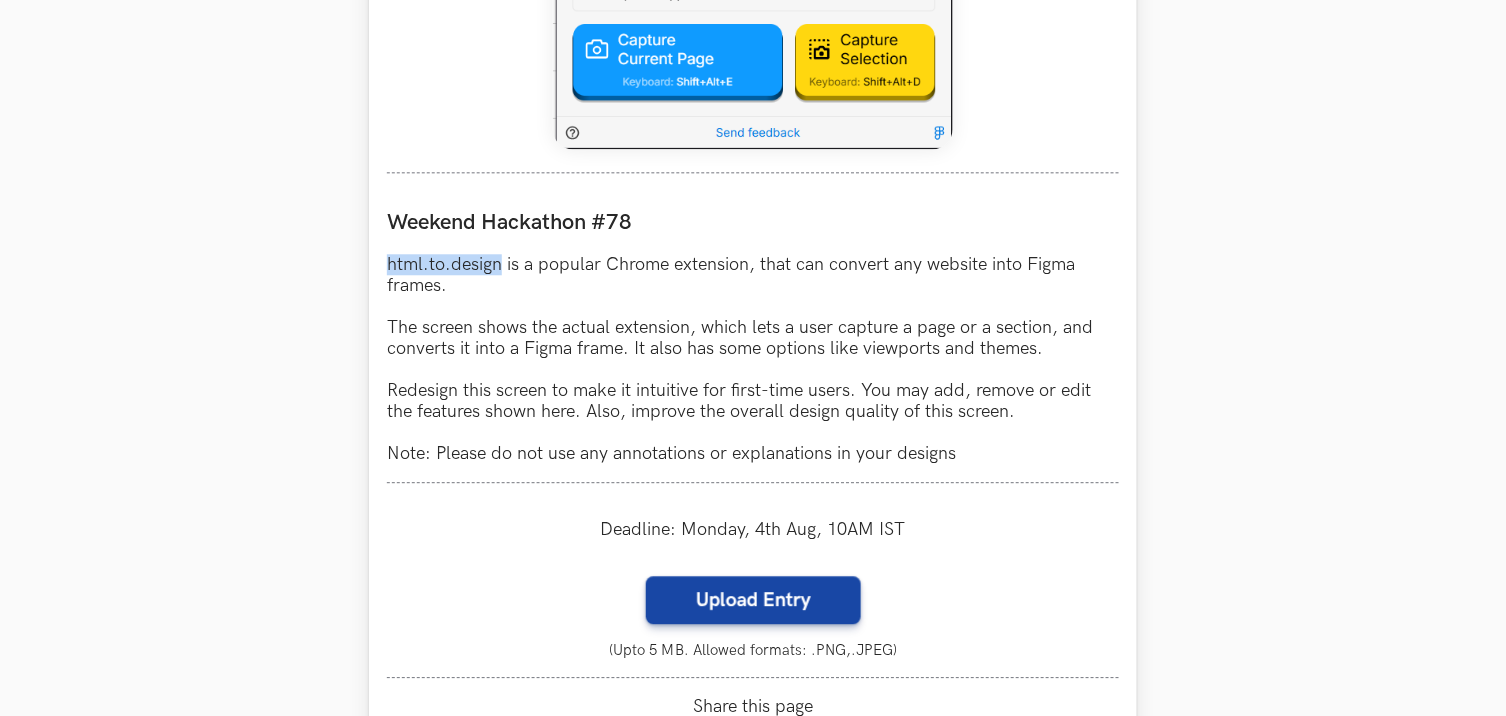 drag, startPoint x: 388, startPoint y: 256, endPoint x: 502, endPoint y: 264, distance: 114.28036 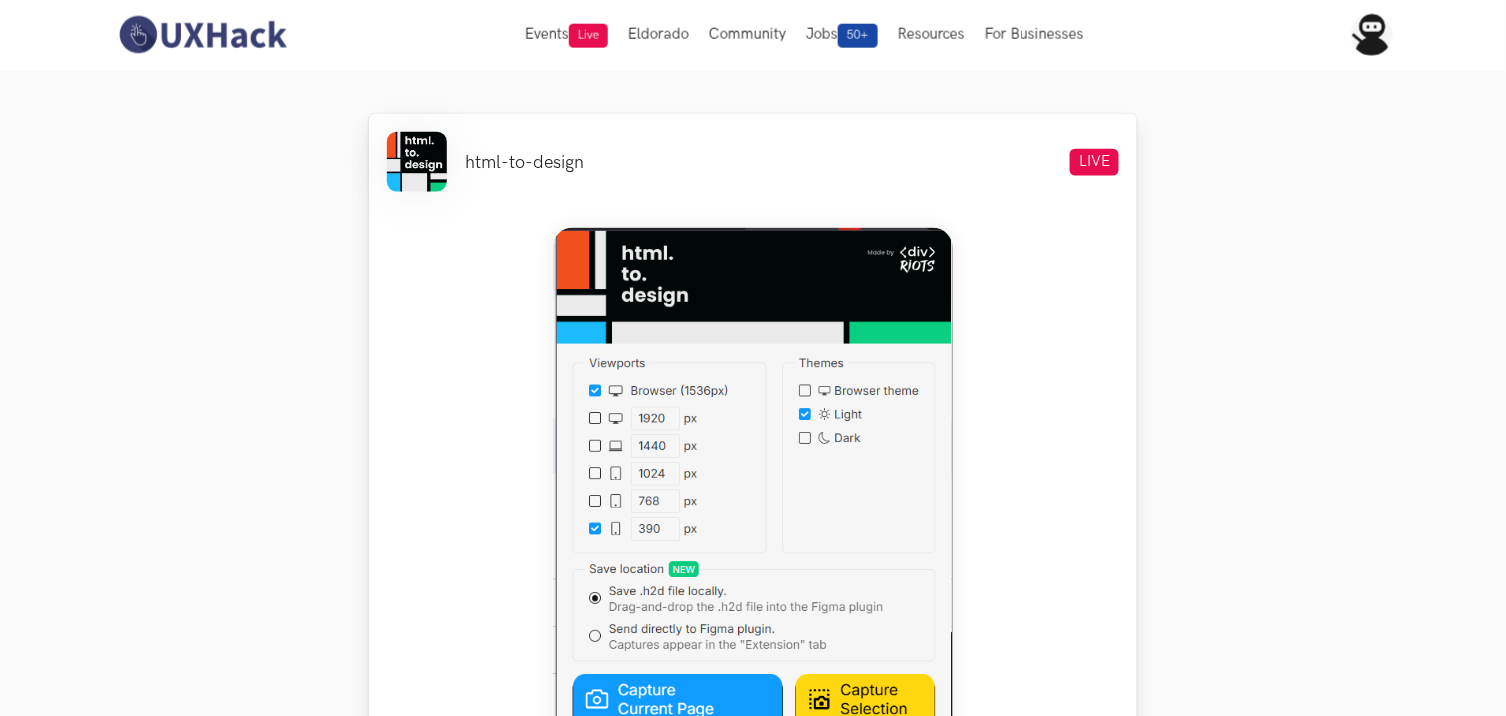scroll, scrollTop: 444, scrollLeft: 0, axis: vertical 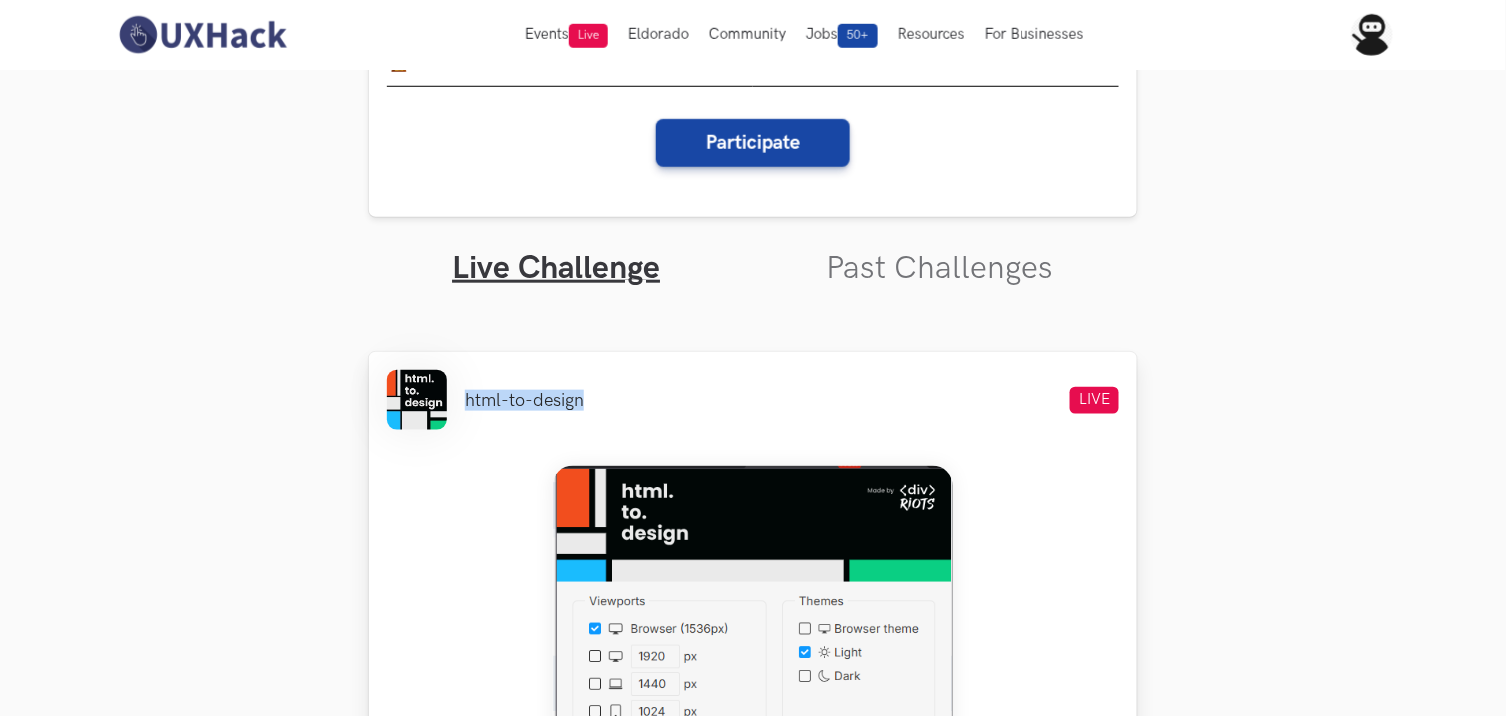 drag, startPoint x: 466, startPoint y: 404, endPoint x: 631, endPoint y: 403, distance: 165.00304 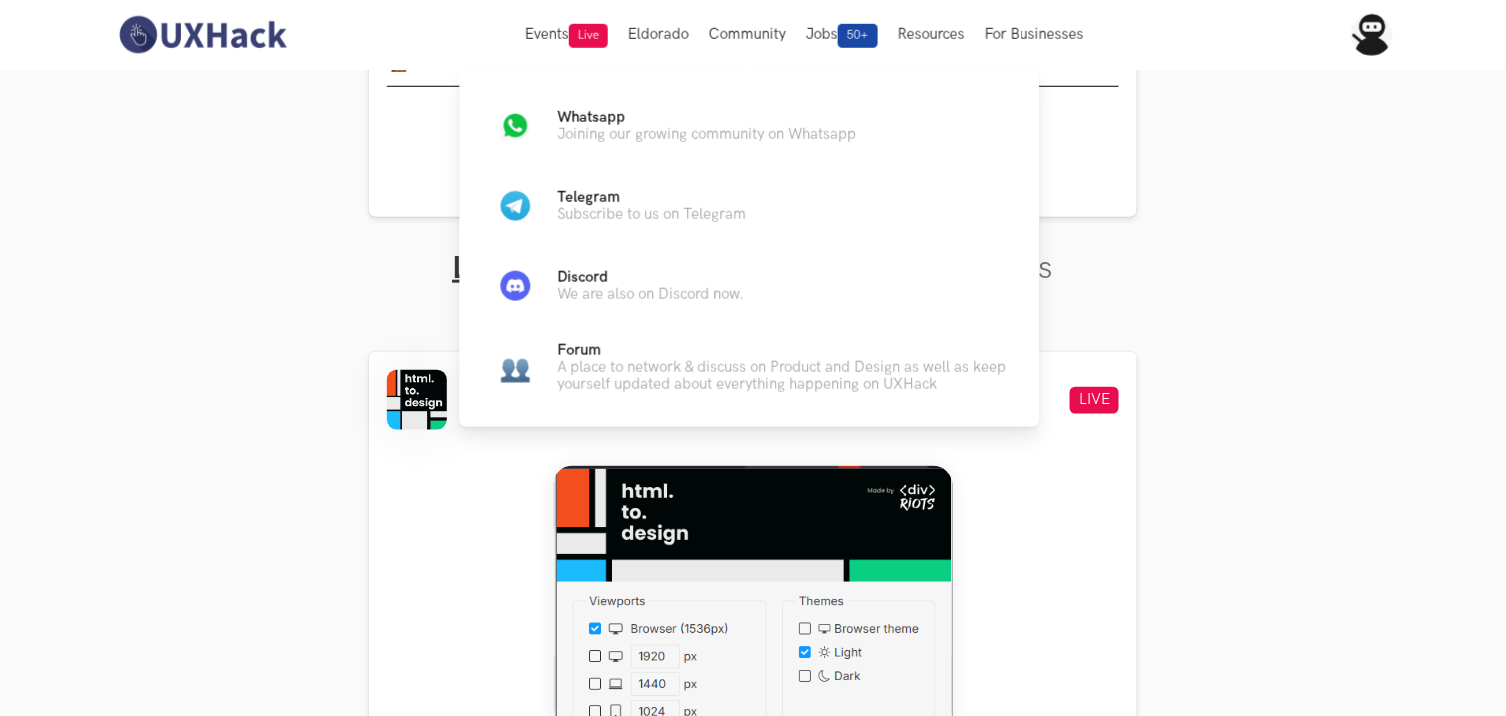 drag, startPoint x: 125, startPoint y: 280, endPoint x: 121, endPoint y: 262, distance: 18.439089 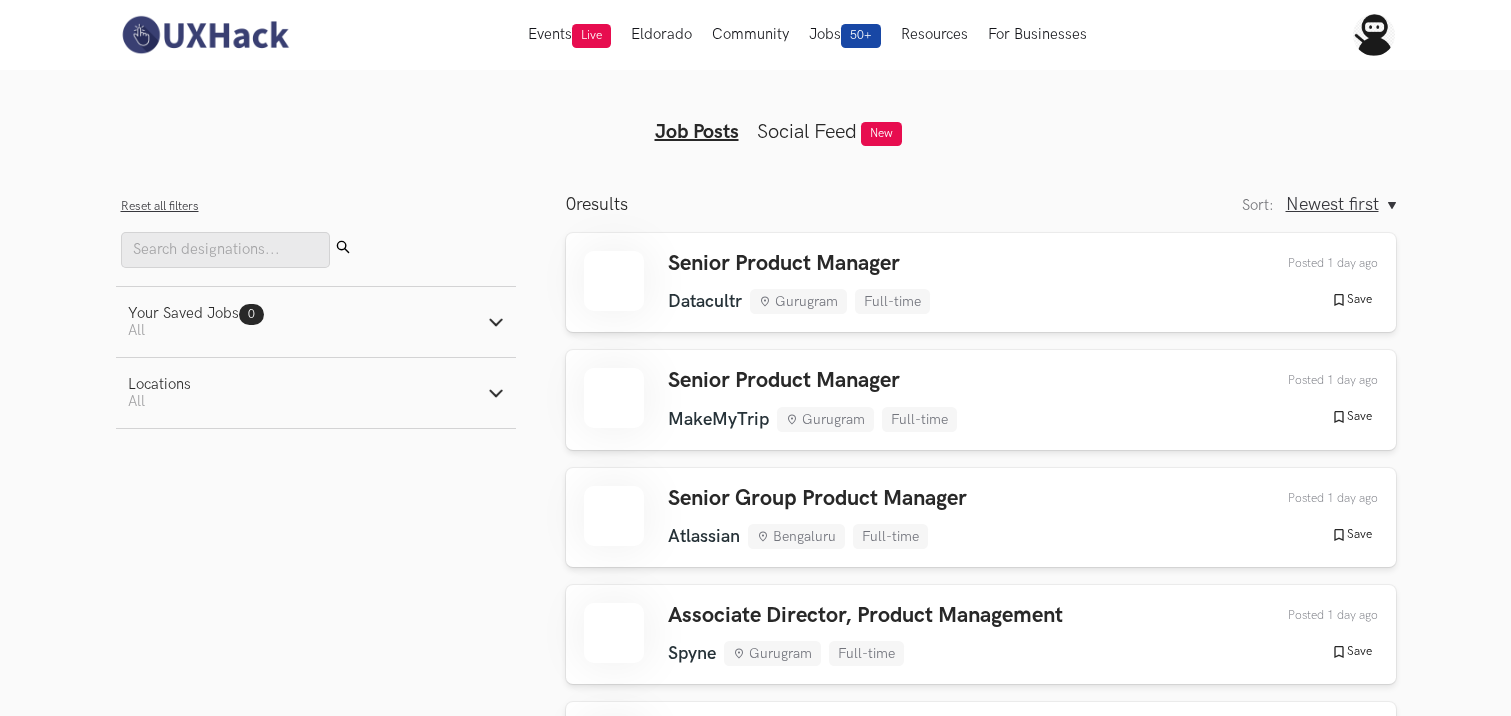 type 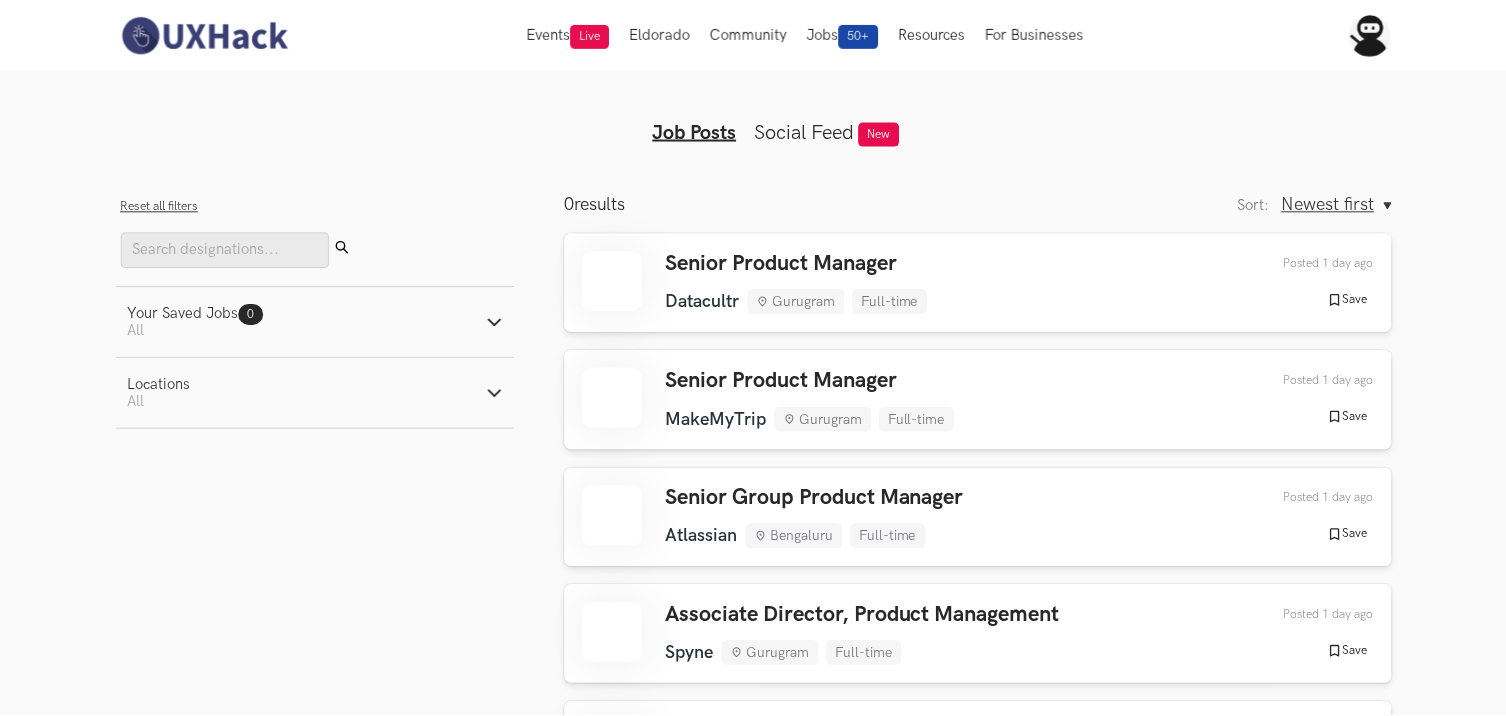 scroll, scrollTop: 0, scrollLeft: 0, axis: both 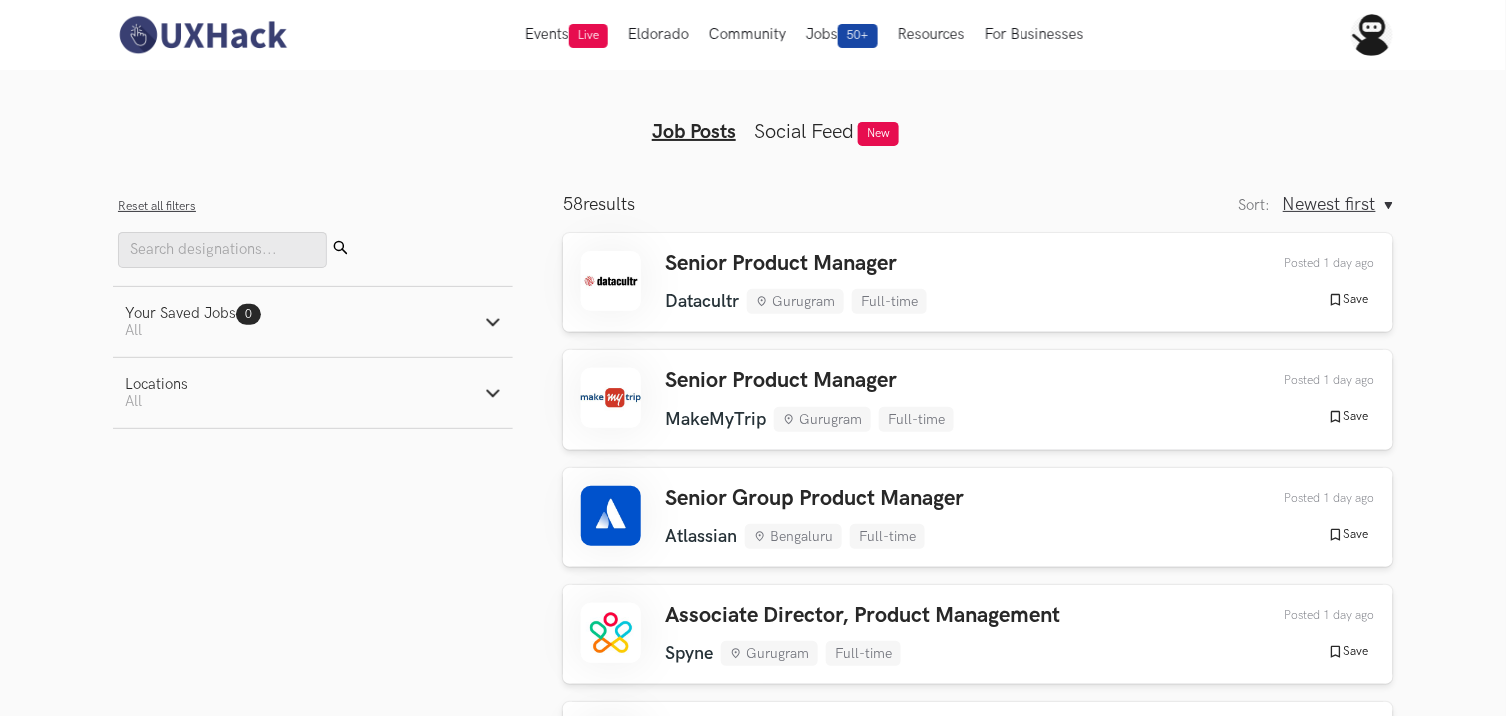 click on "Filters Close panel Reset all filters Submit Your Saved Jobs  0   Jobs Active filters: All All Saved Locations Active filters: All Remote Bengaluru Delhi/NCR Mumbai Just Launched AI Review for Portfolio Get instant AI-driven feedback on your design portfolio also make it richer with the option to get personalized insights from expert mentors. Try now → Get instant AI-driven feedback on your design portfolio — plus the option to get personalized insights from expert mentors. Try now → AI Review for CV Get instant AI-powered feedback and ATS optimization insights for your CV — plus the option for expert mentor review. Try now → Get instant AI-powered feedback and ATS optimization insights for your CV — plus the option for expert mentor review. Try now →" at bounding box center [313, 543] 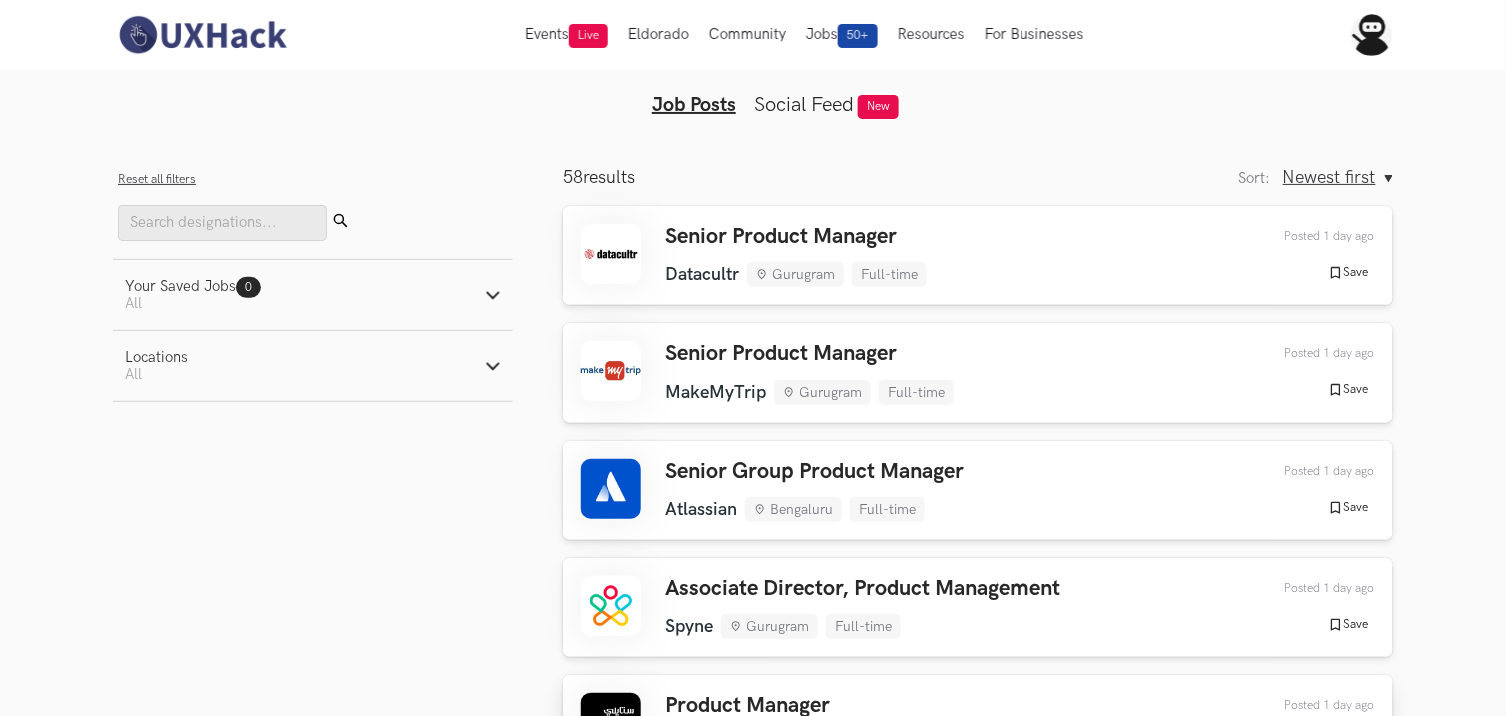 scroll, scrollTop: 0, scrollLeft: 0, axis: both 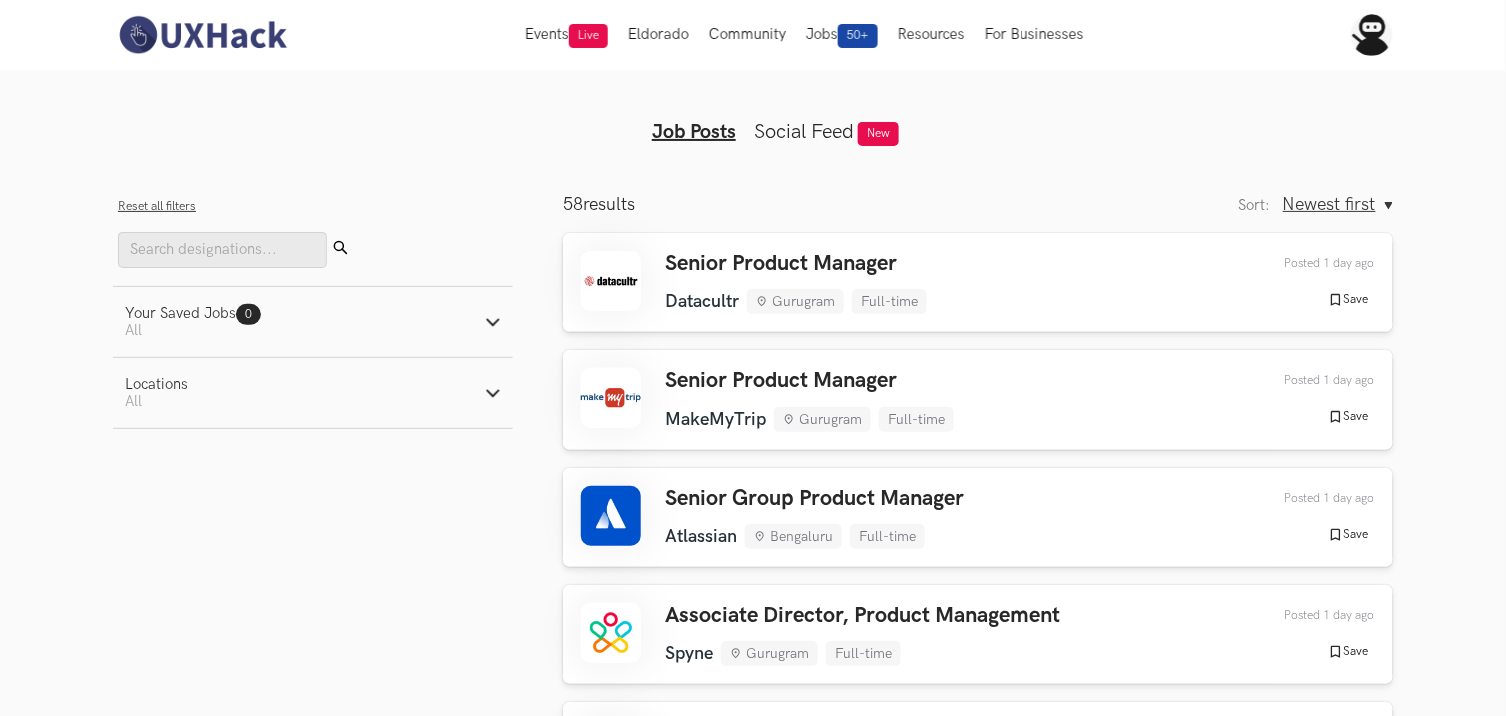 click on "Show filters Filters Close panel Reset all filters Submit Your Saved Jobs  0   Jobs Active filters: All All Saved Locations Active filters: All Remote Bengaluru Delhi/NCR Mumbai Just Launched AI Review for Portfolio Get instant AI-driven feedback on your design portfolio also make it richer with the option to get personalized insights from expert mentors. Try now → Get instant AI-driven feedback on your design portfolio — plus the option to get personalized insights from expert mentors. Try now → AI Review for CV Get instant AI-powered feedback and ATS optimization insights for your CV — plus the option for expert mentor review. Try now → Get instant AI-powered feedback and ATS optimization insights for your CV — plus the option for expert mentor review. Try now → 58  results Sort: Newest first Oldest first Newest first Sort: Newest first Oldest first" at bounding box center (753, 3820) 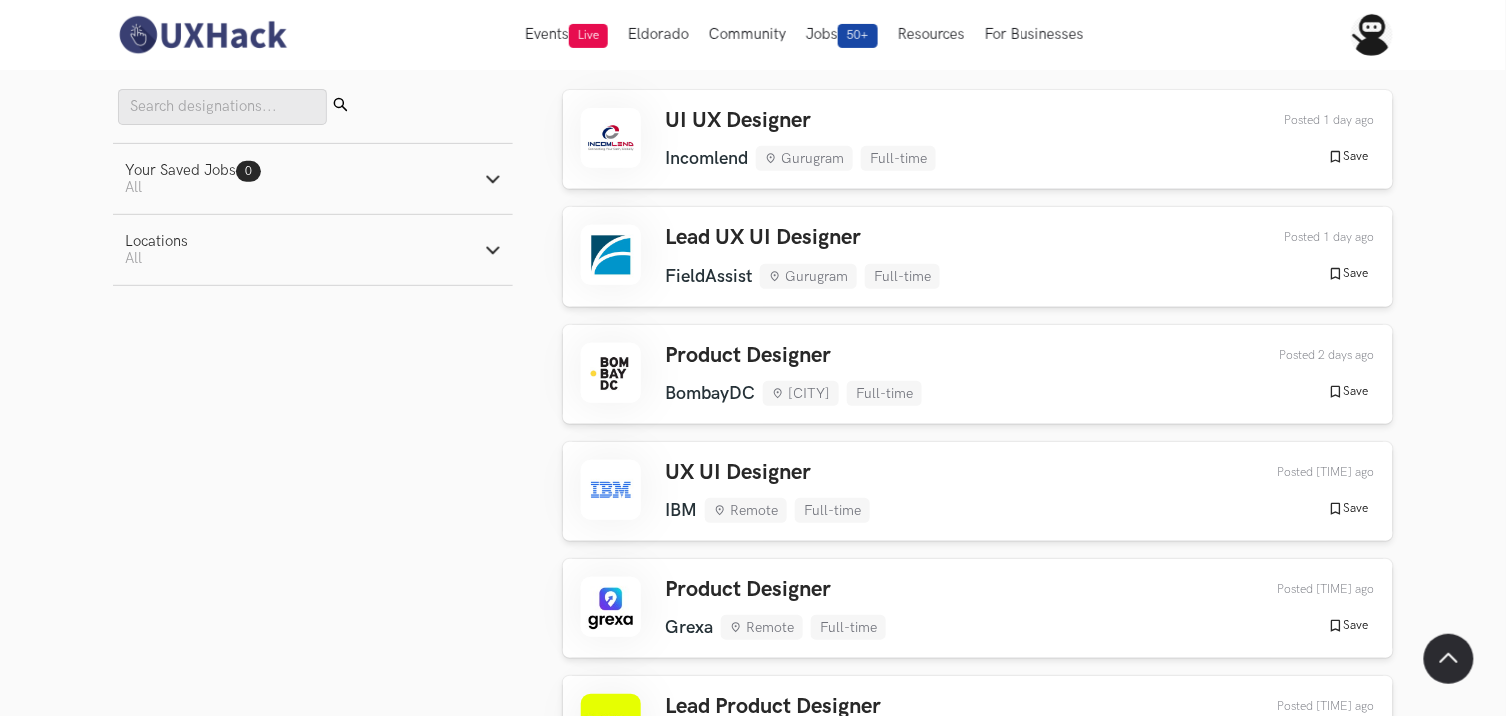scroll, scrollTop: 143, scrollLeft: 0, axis: vertical 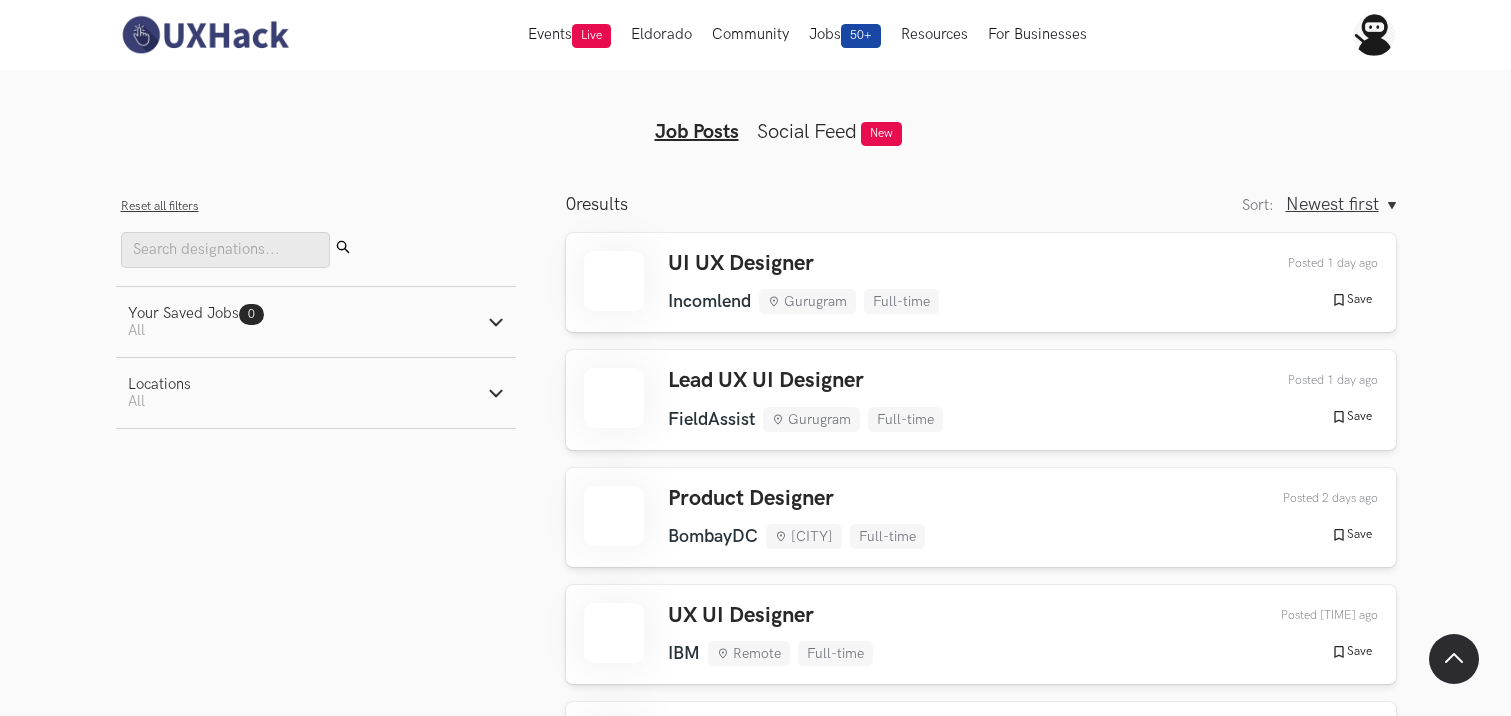 type 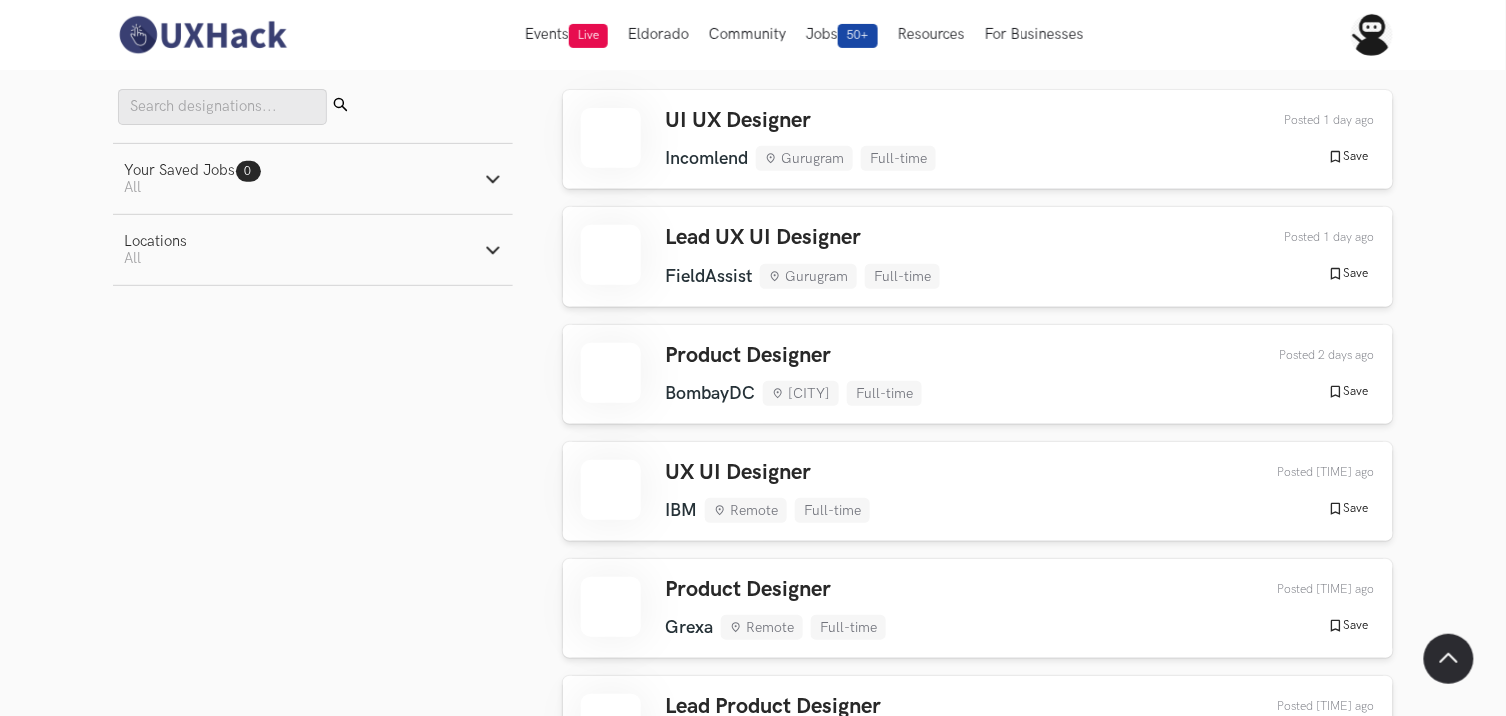 scroll, scrollTop: 0, scrollLeft: 0, axis: both 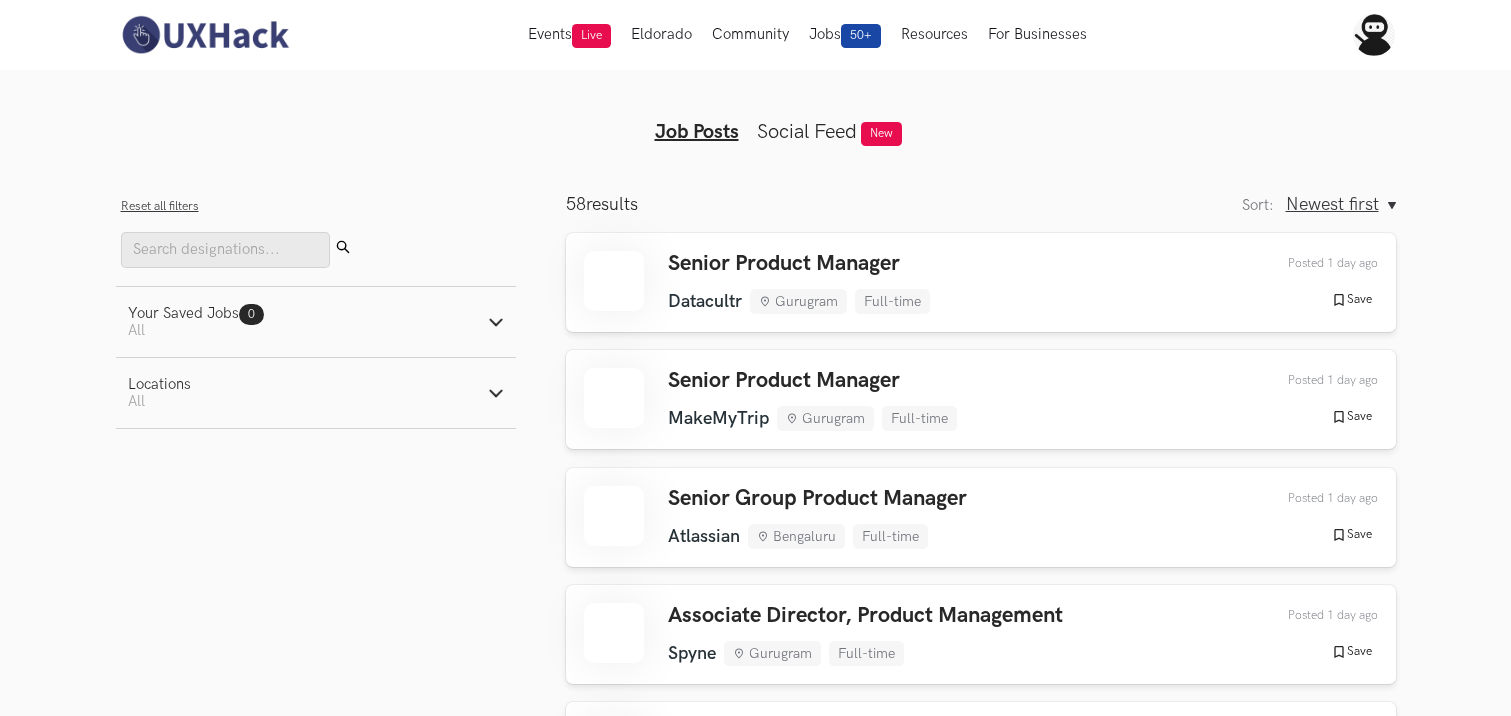 type 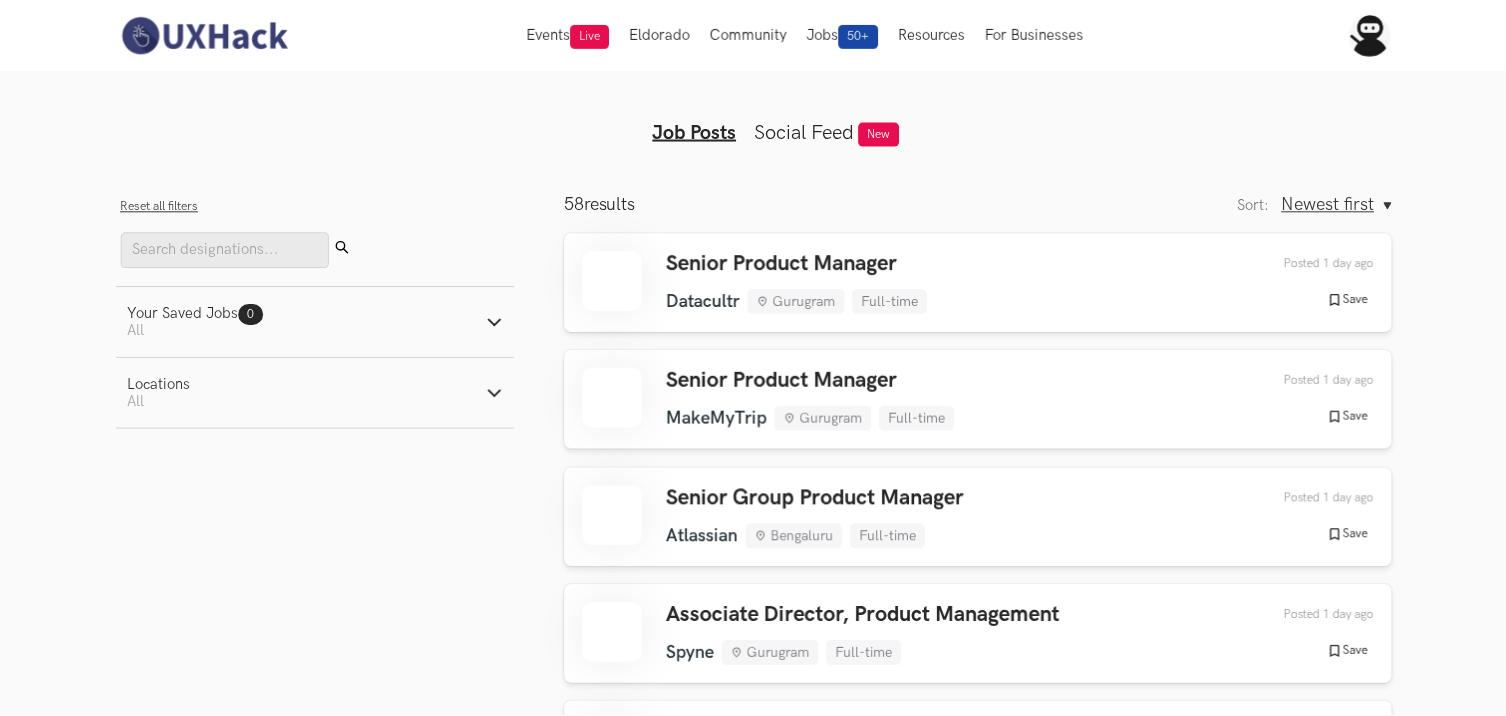 scroll, scrollTop: 0, scrollLeft: 0, axis: both 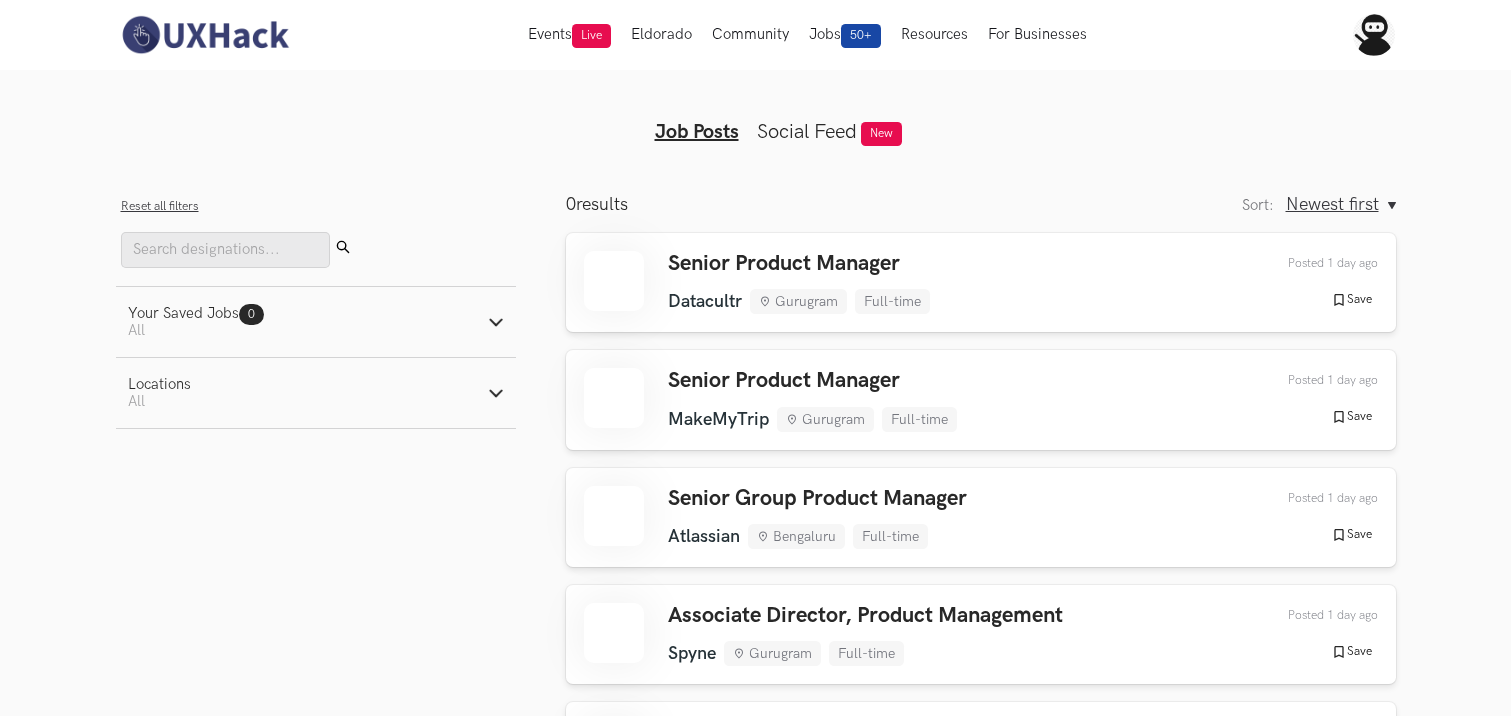 type 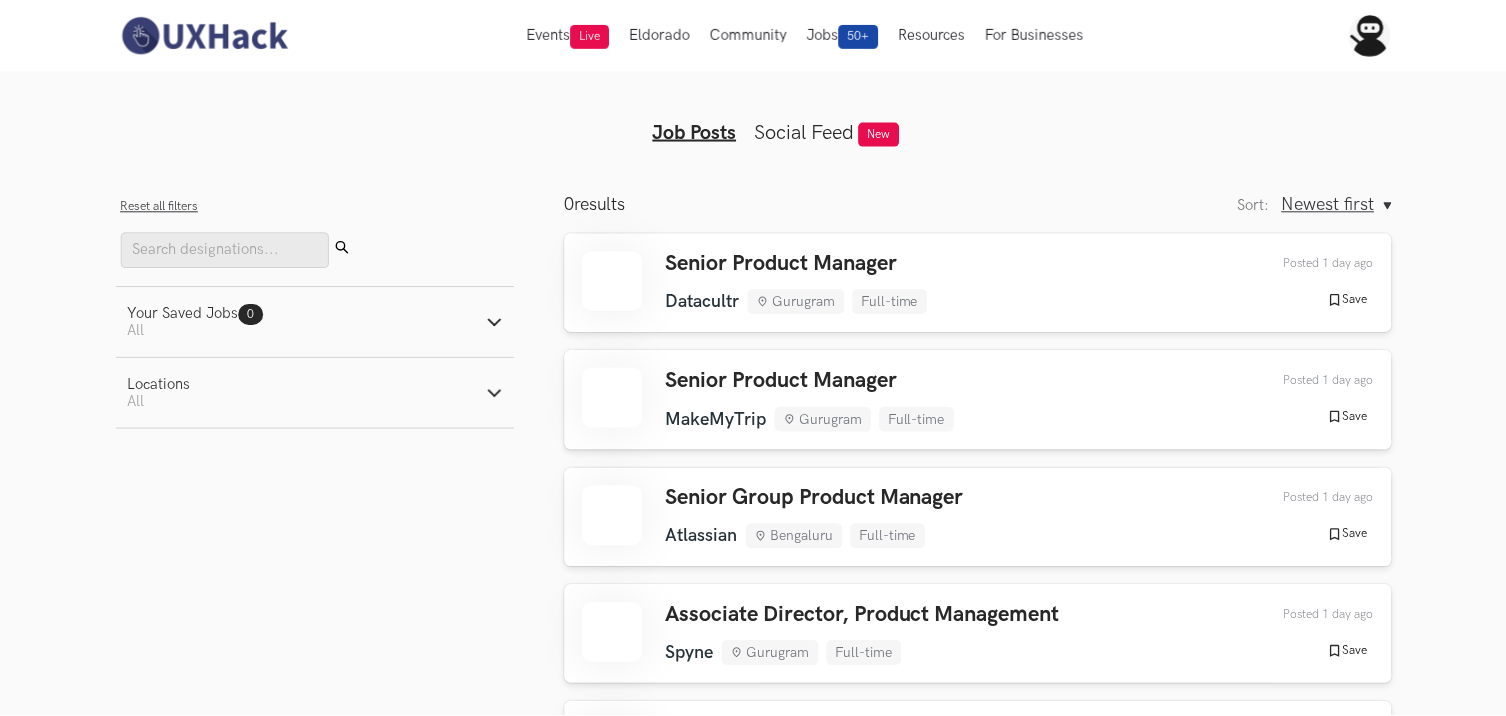 scroll, scrollTop: 0, scrollLeft: 0, axis: both 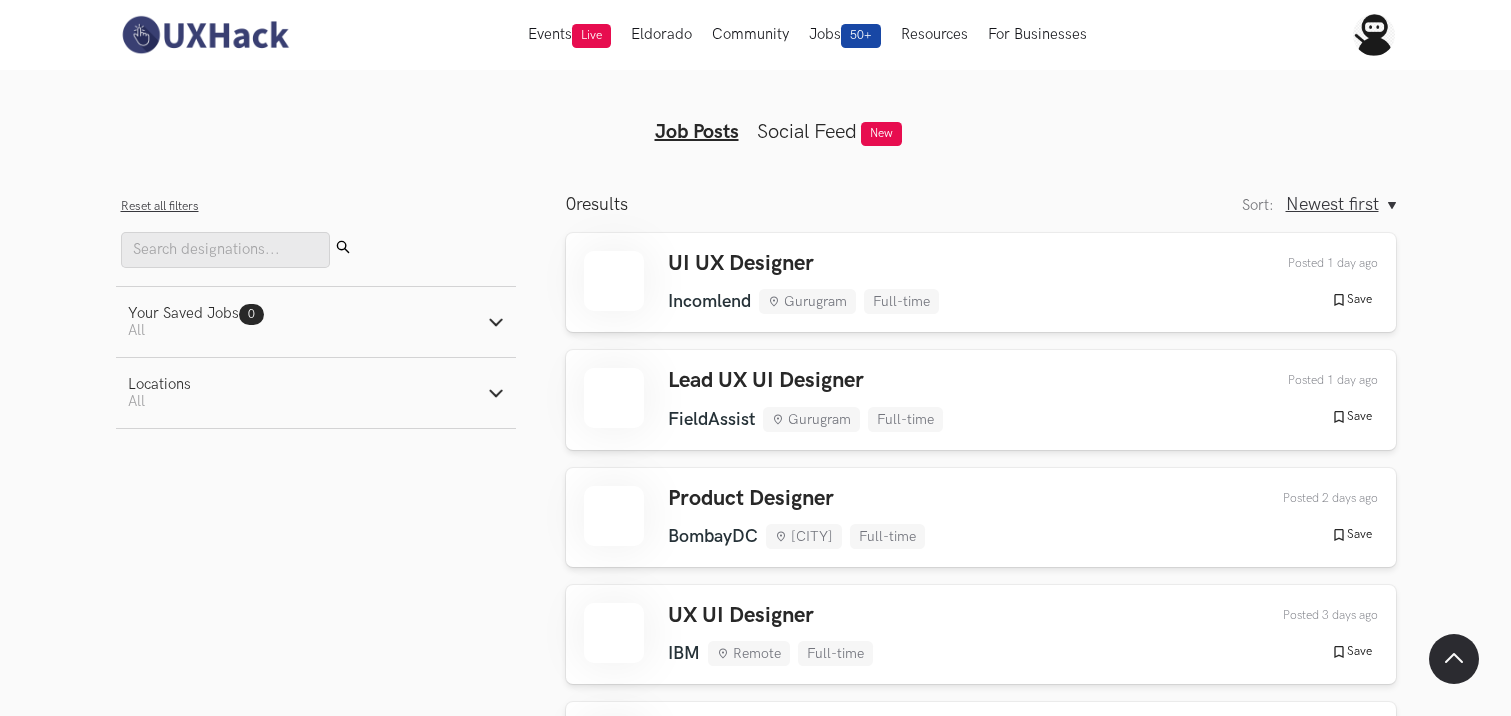 type 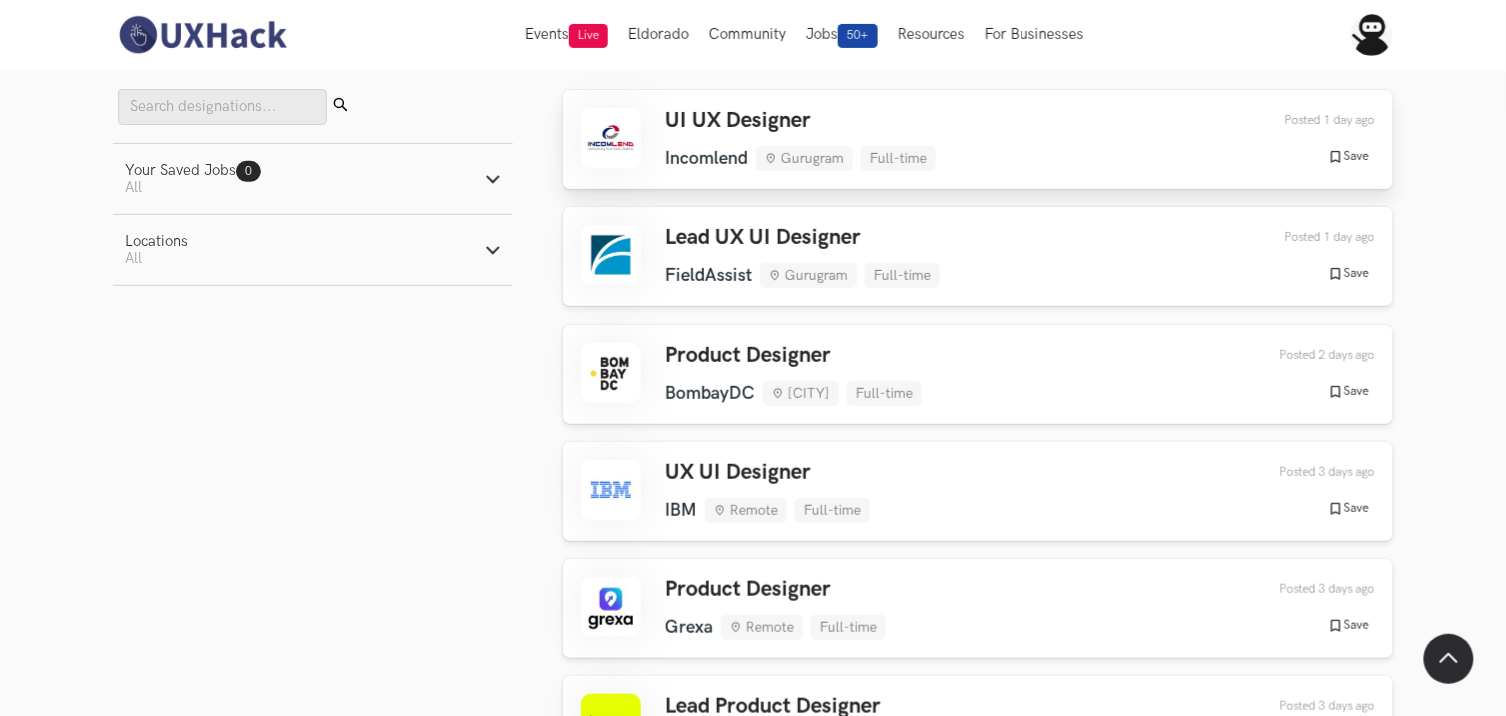 scroll, scrollTop: 0, scrollLeft: 0, axis: both 